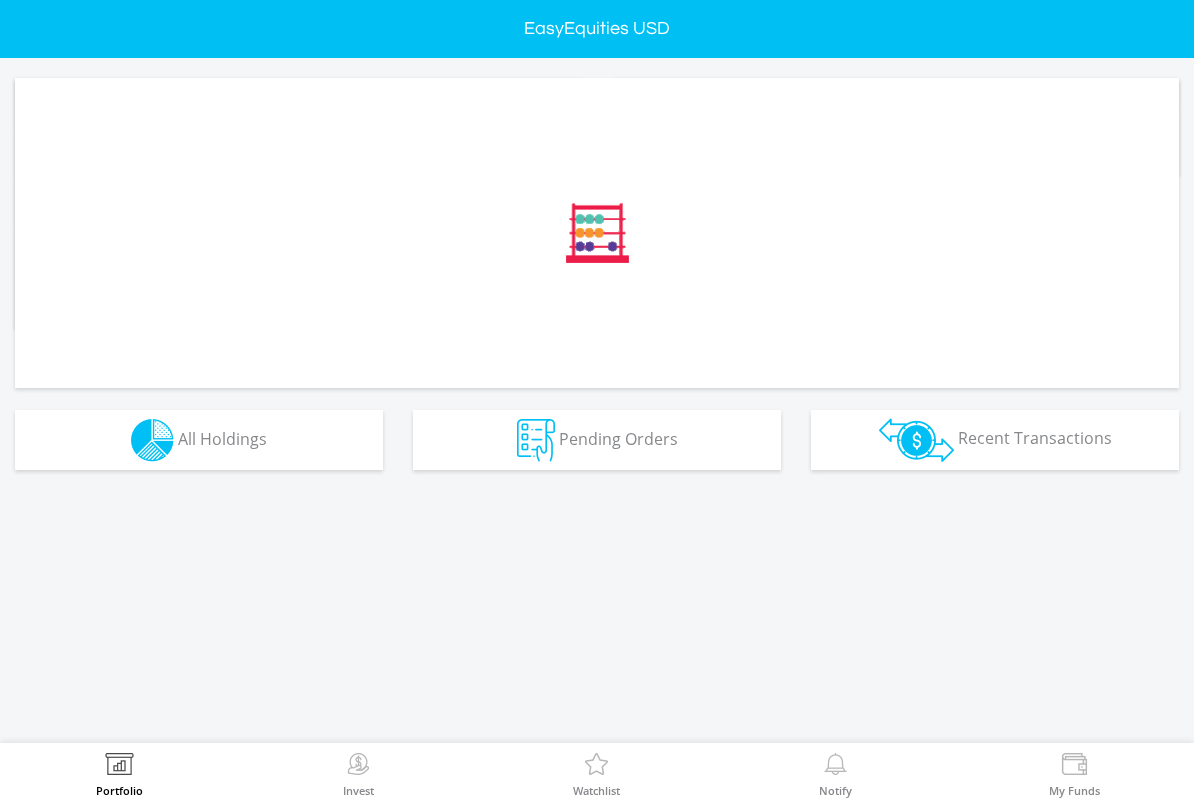 scroll, scrollTop: 0, scrollLeft: 0, axis: both 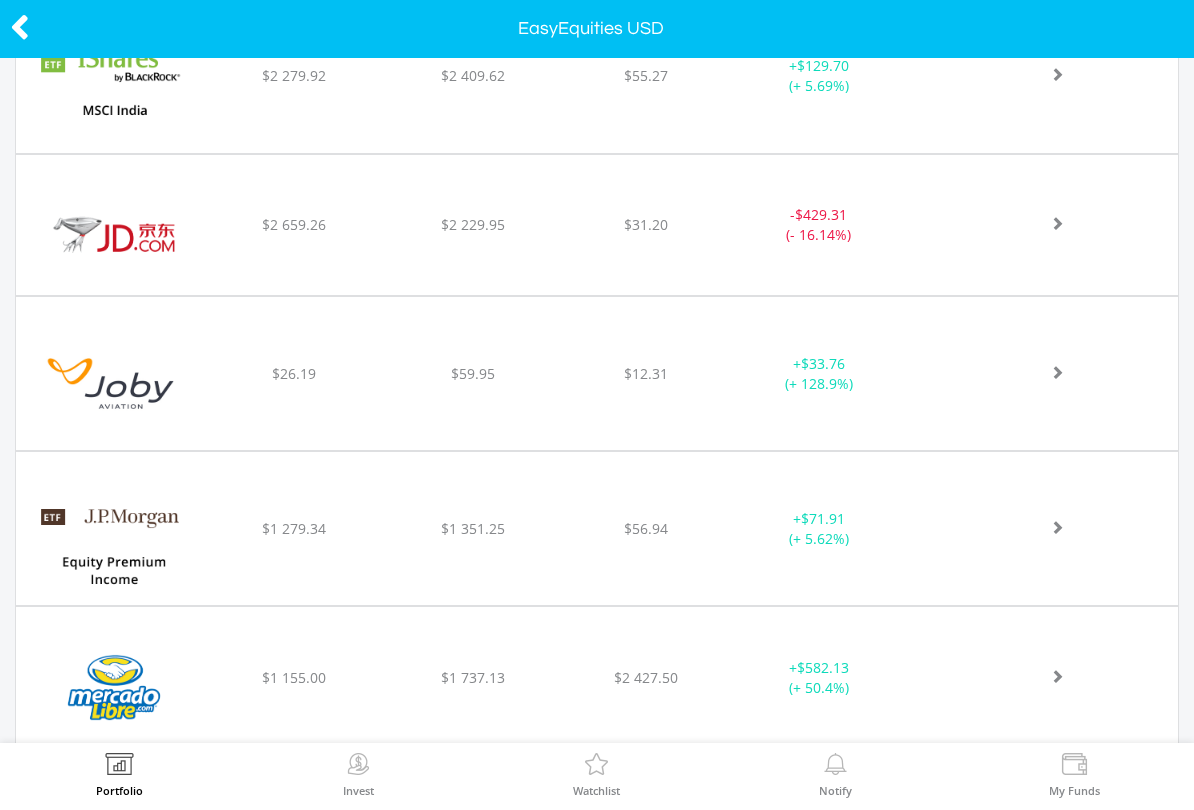 click on "﻿
Joby Aviation Inc
$26.19
$59.95
$12.31
+  $33.76 (+ 128.9%)" at bounding box center [597, -3327] 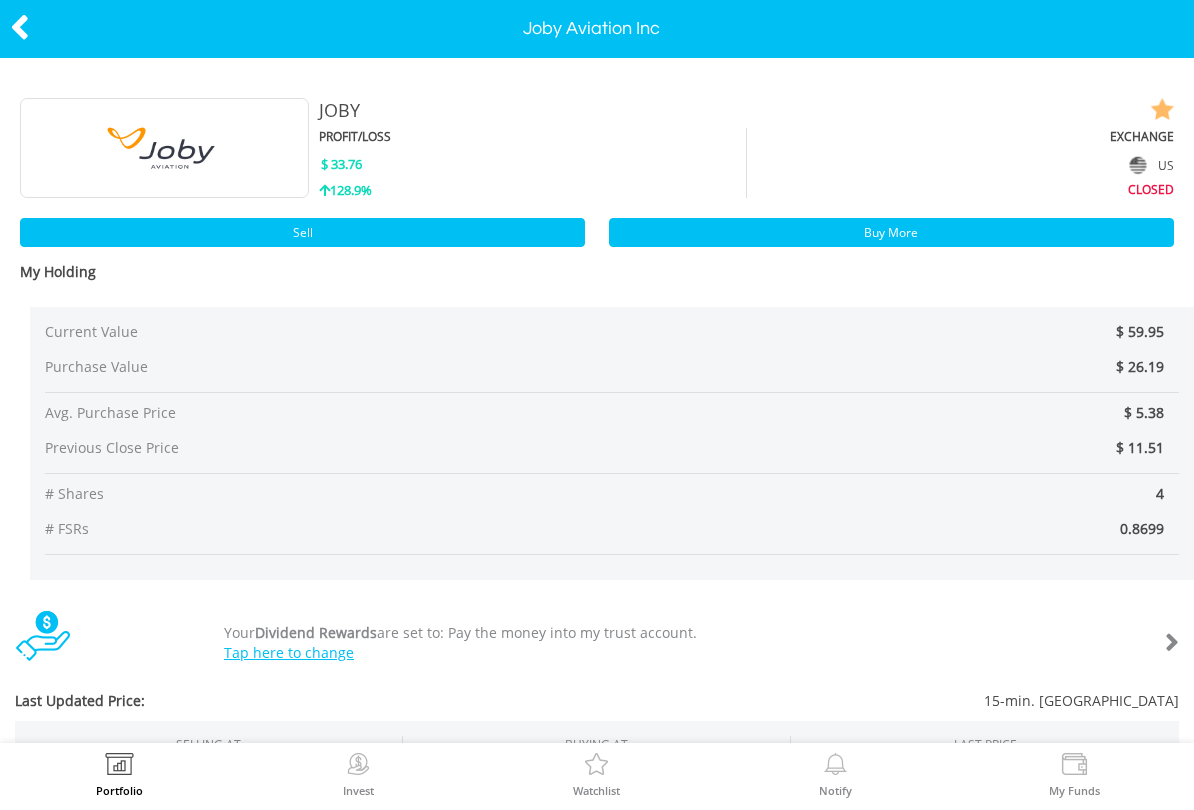 scroll, scrollTop: 0, scrollLeft: 0, axis: both 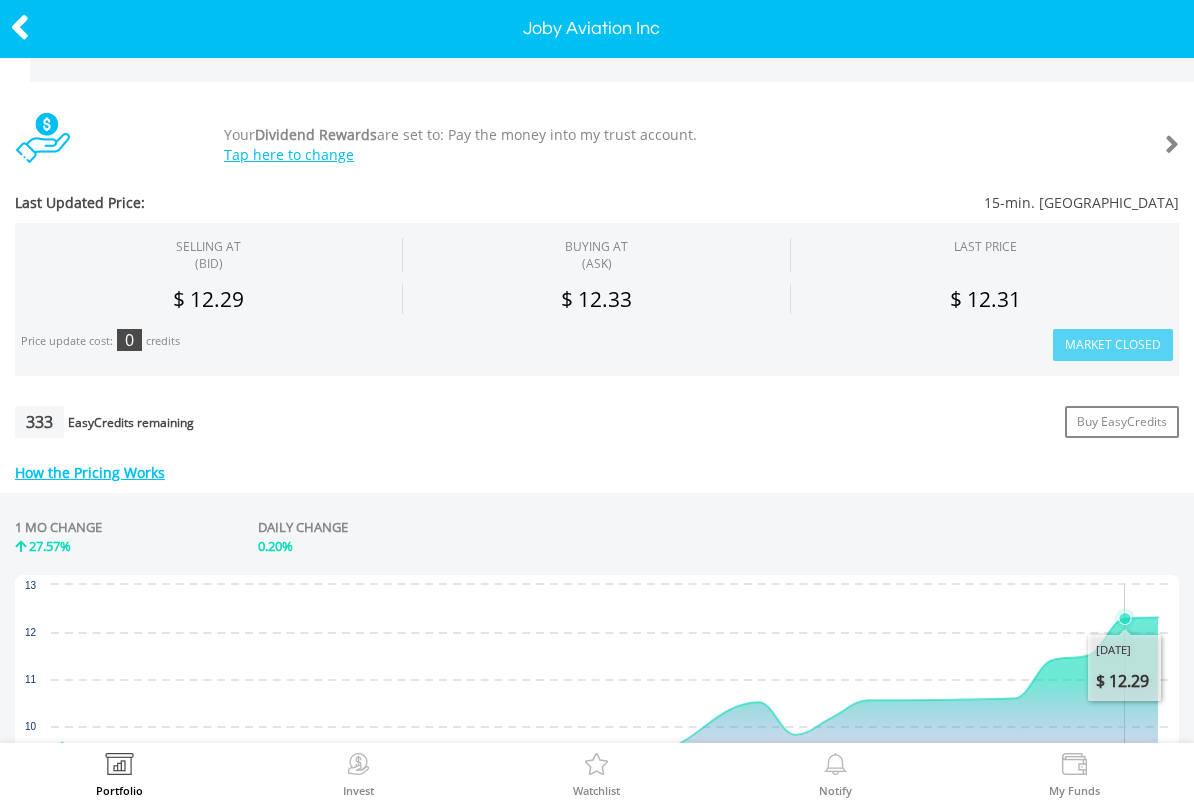 click at bounding box center (20, 27) 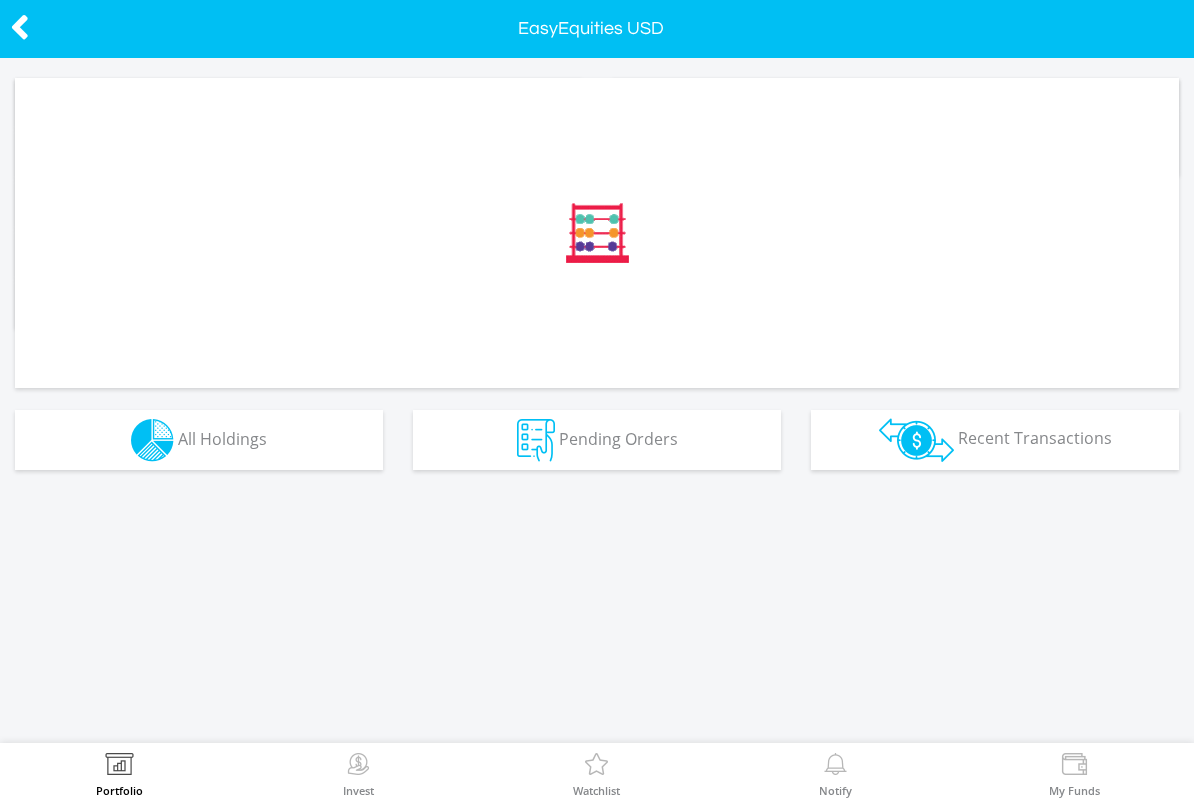 scroll, scrollTop: 0, scrollLeft: 0, axis: both 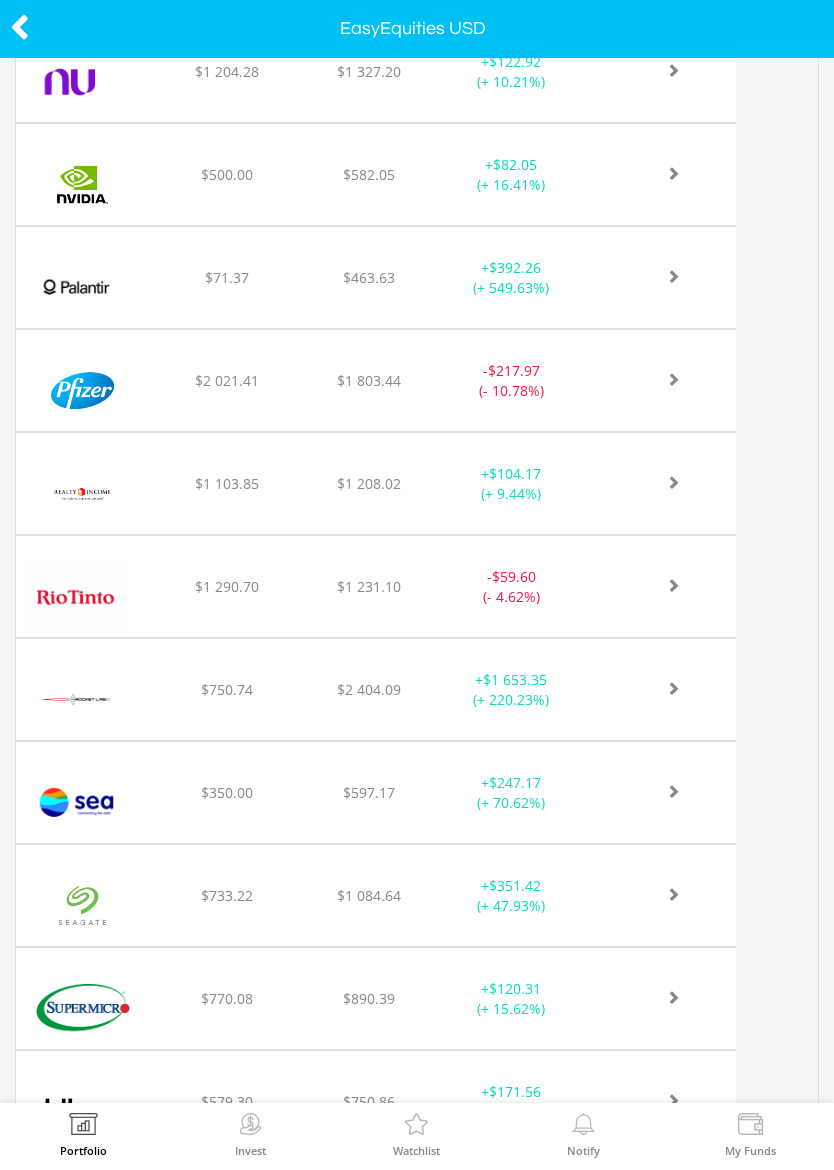 click at bounding box center [82, 390] 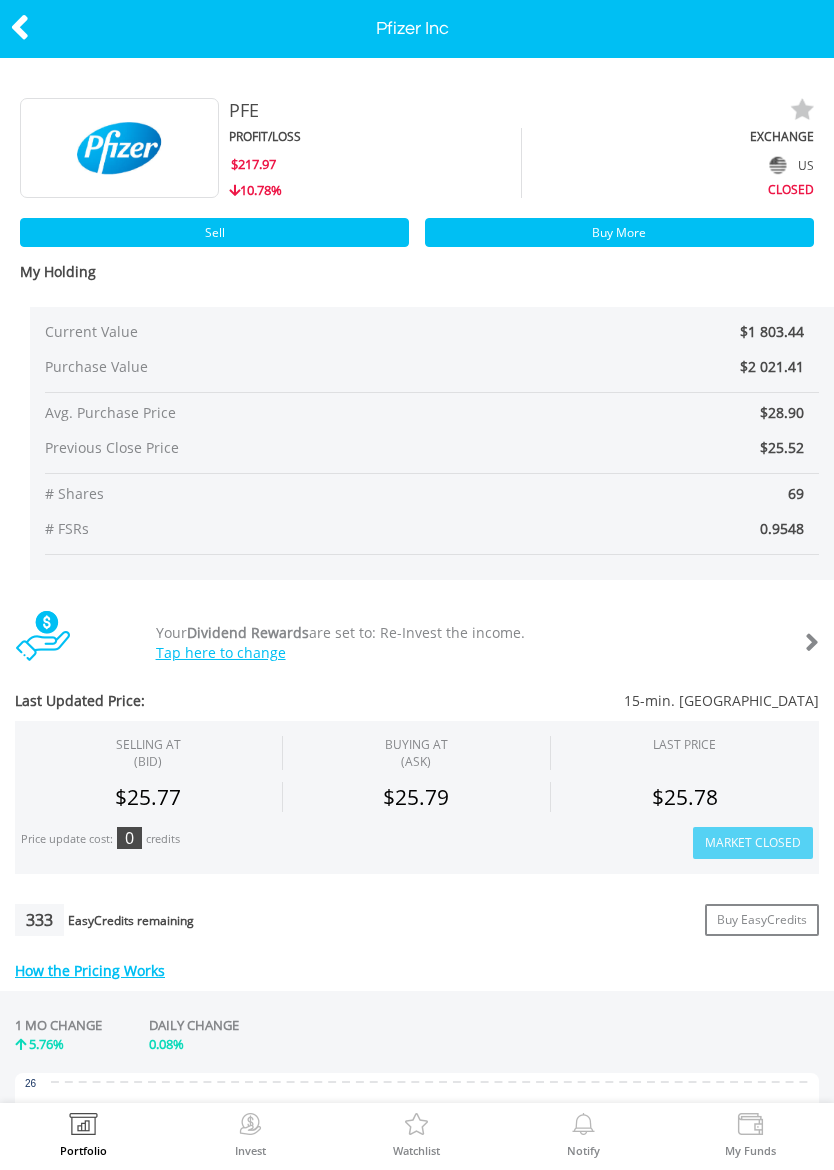 scroll, scrollTop: 0, scrollLeft: 0, axis: both 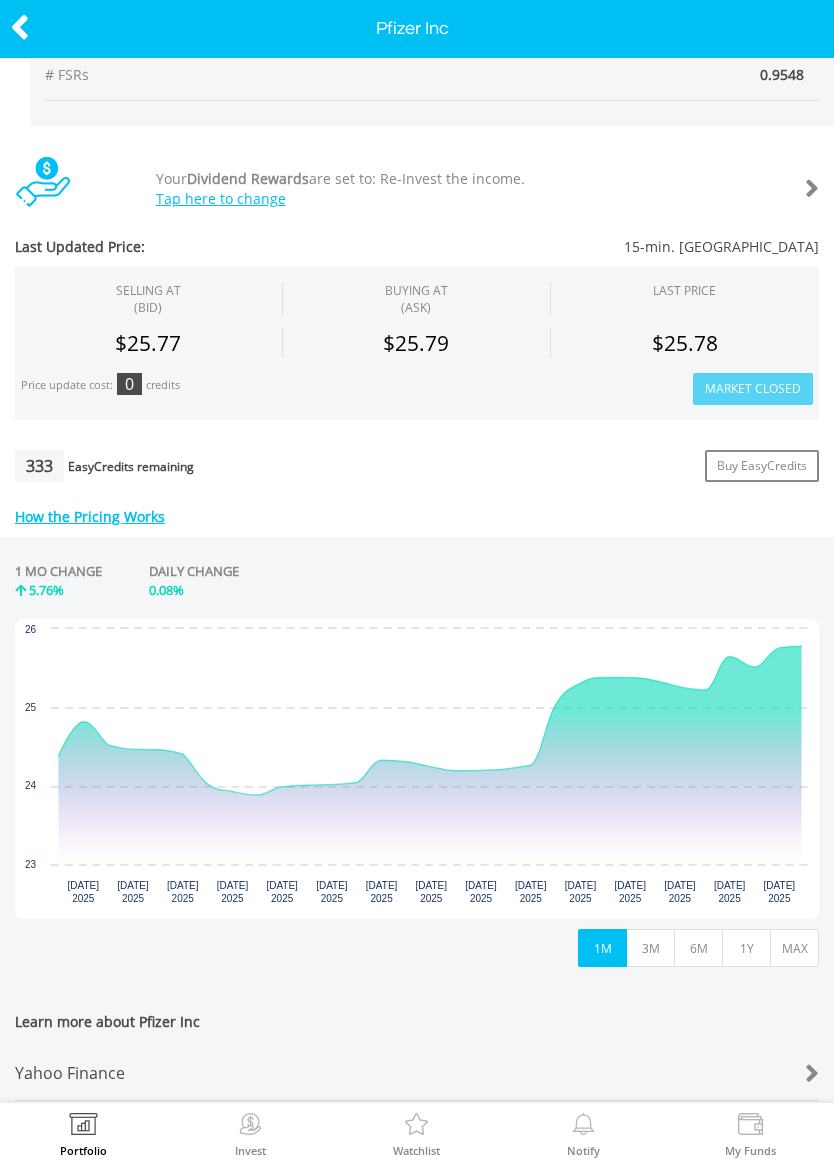 click on "1Y" at bounding box center [746, 948] 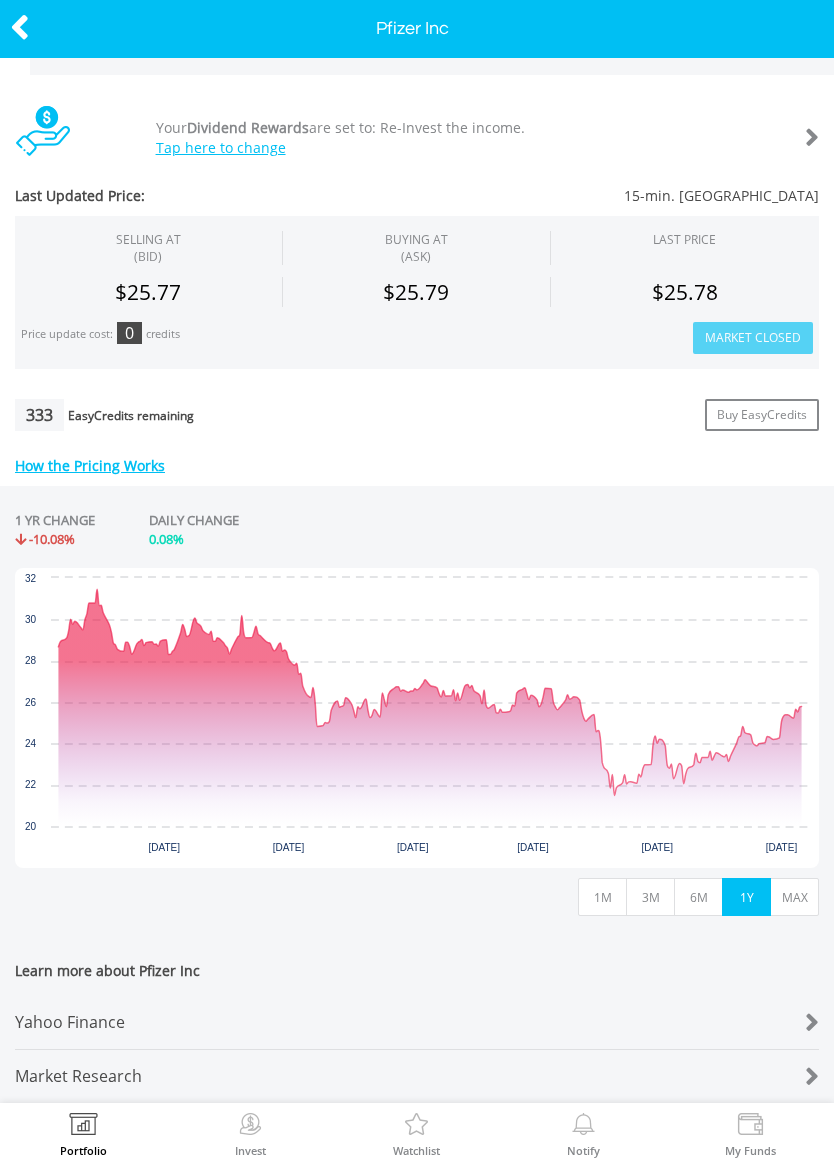 click on "MAX" at bounding box center [794, 897] 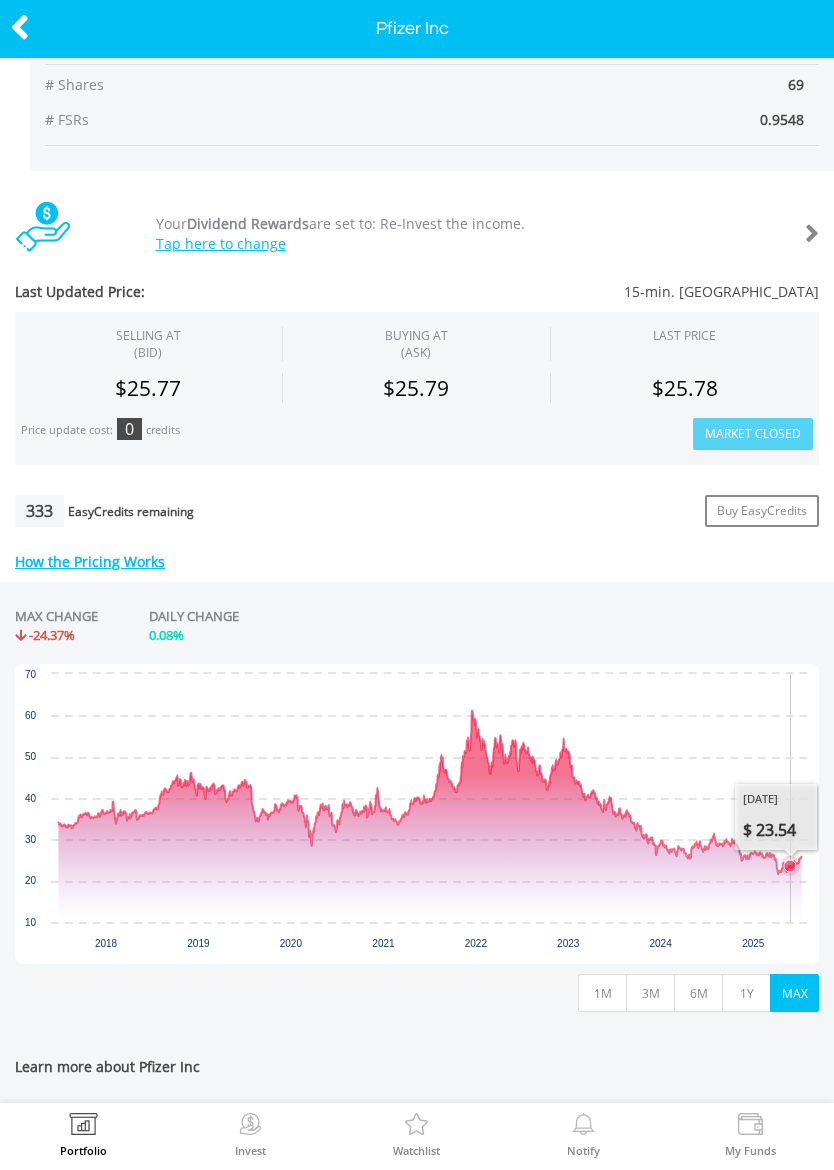 scroll, scrollTop: 470, scrollLeft: 0, axis: vertical 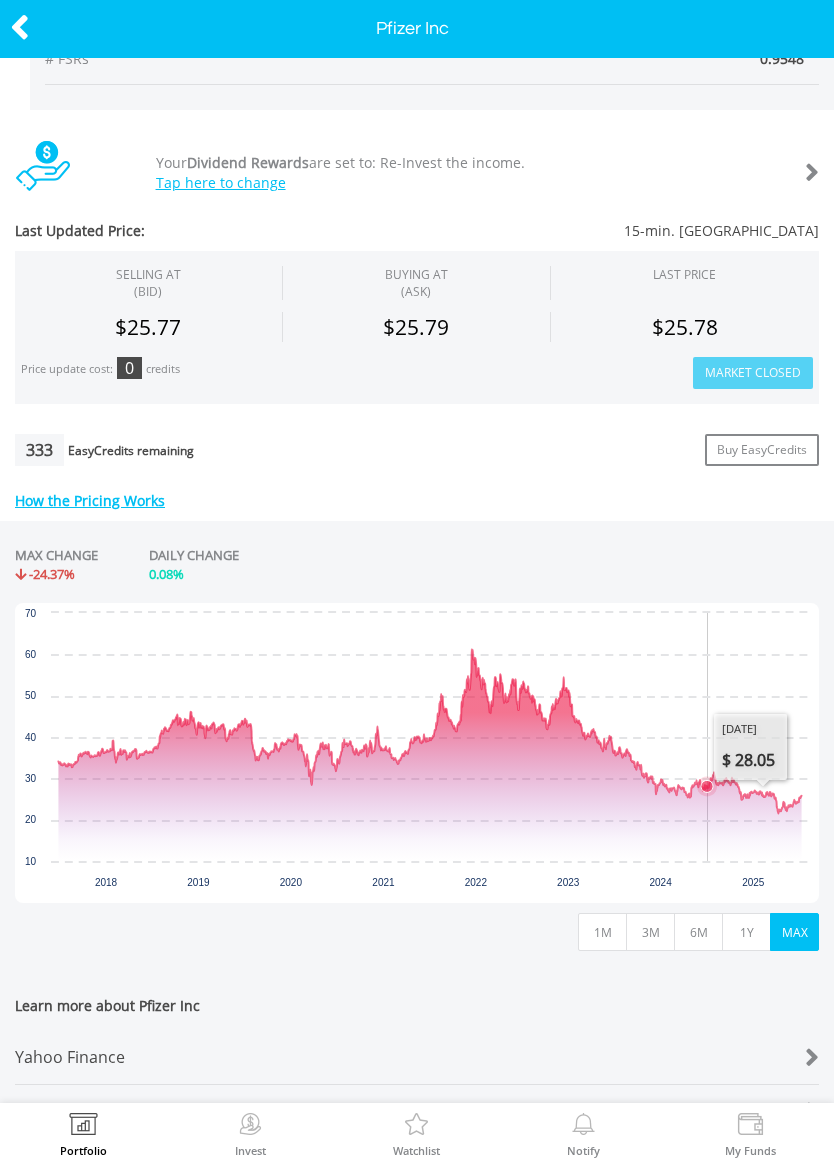 click 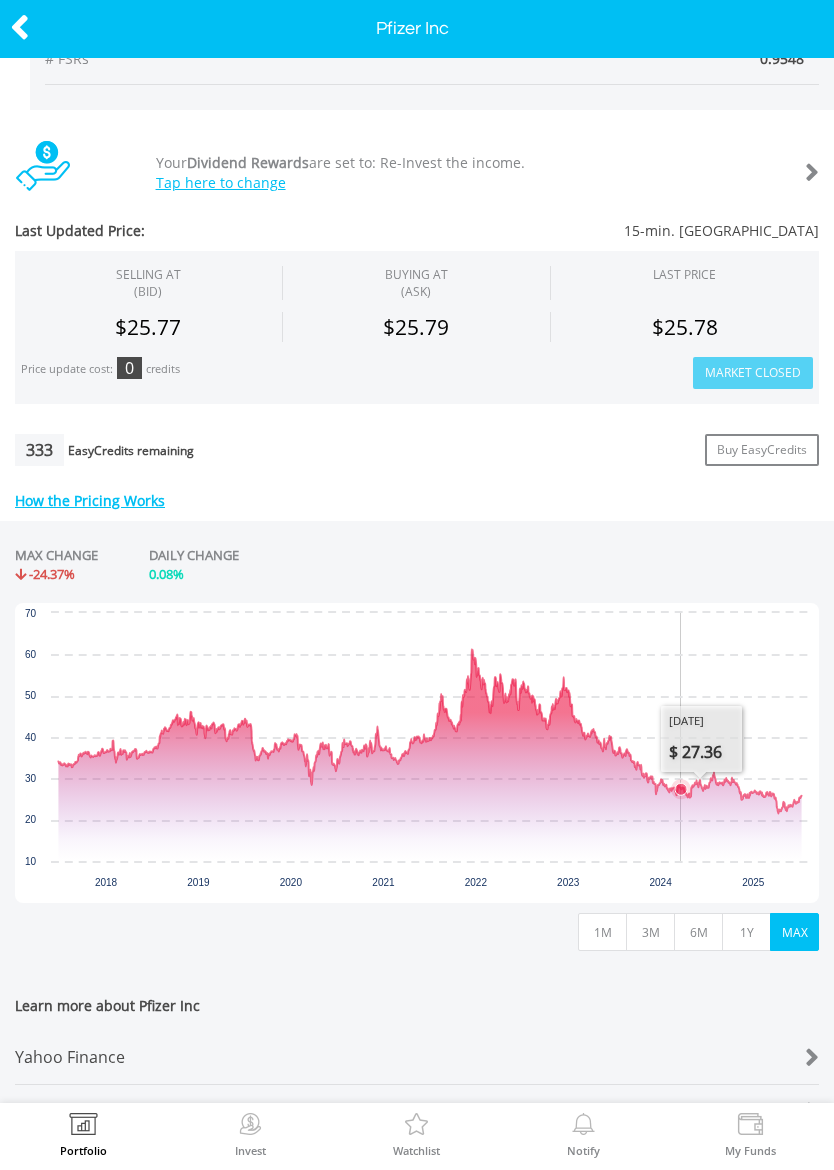 click 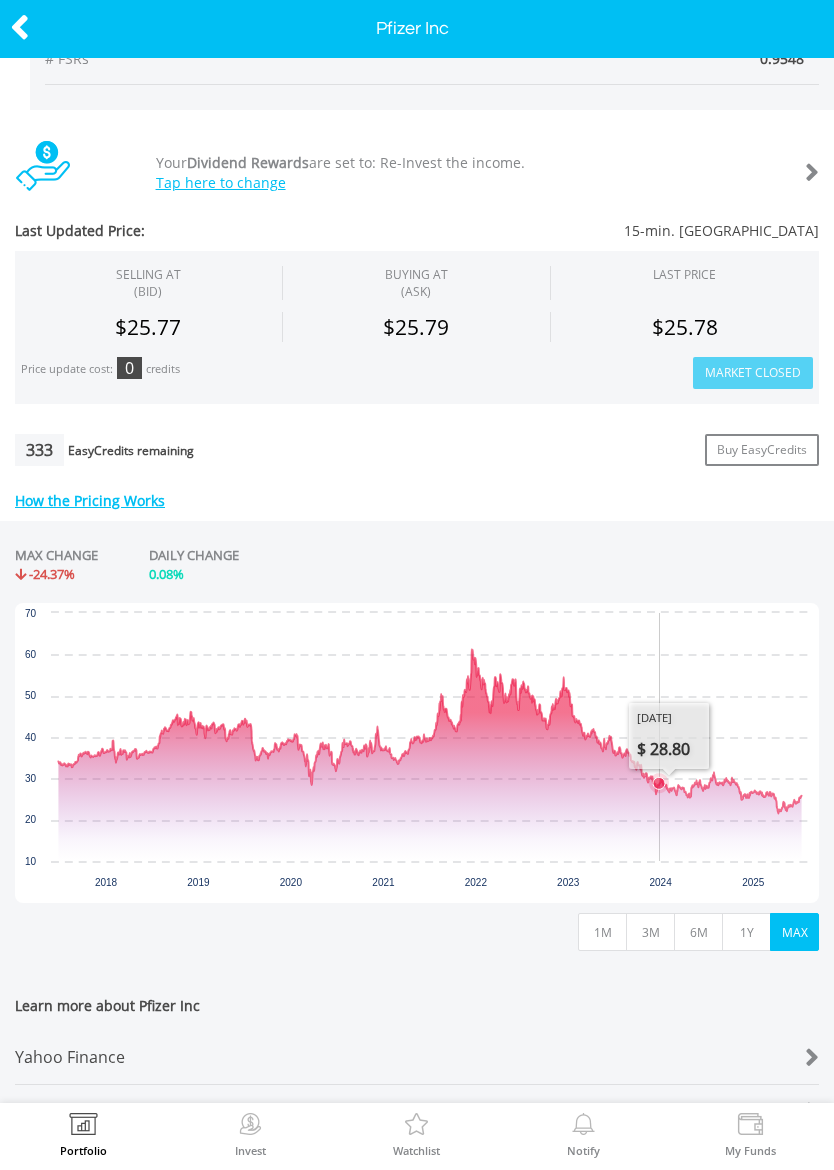 click 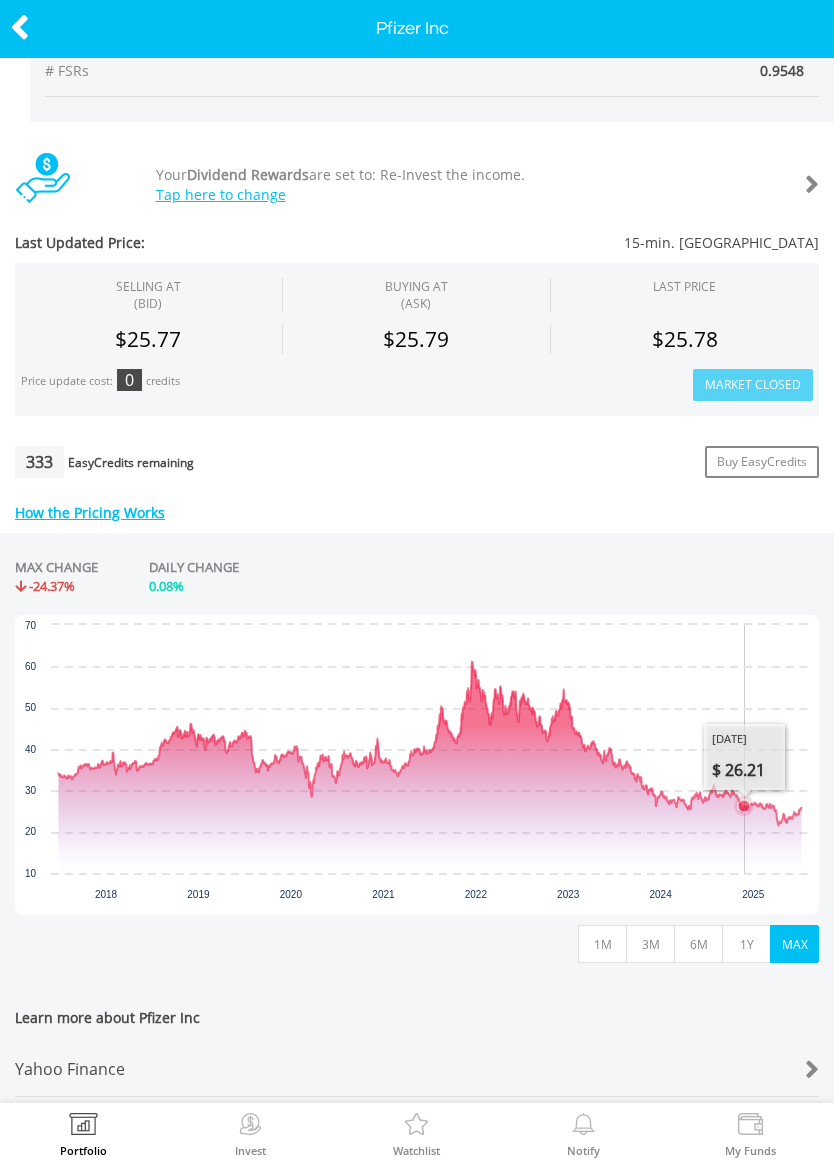 scroll, scrollTop: 459, scrollLeft: 0, axis: vertical 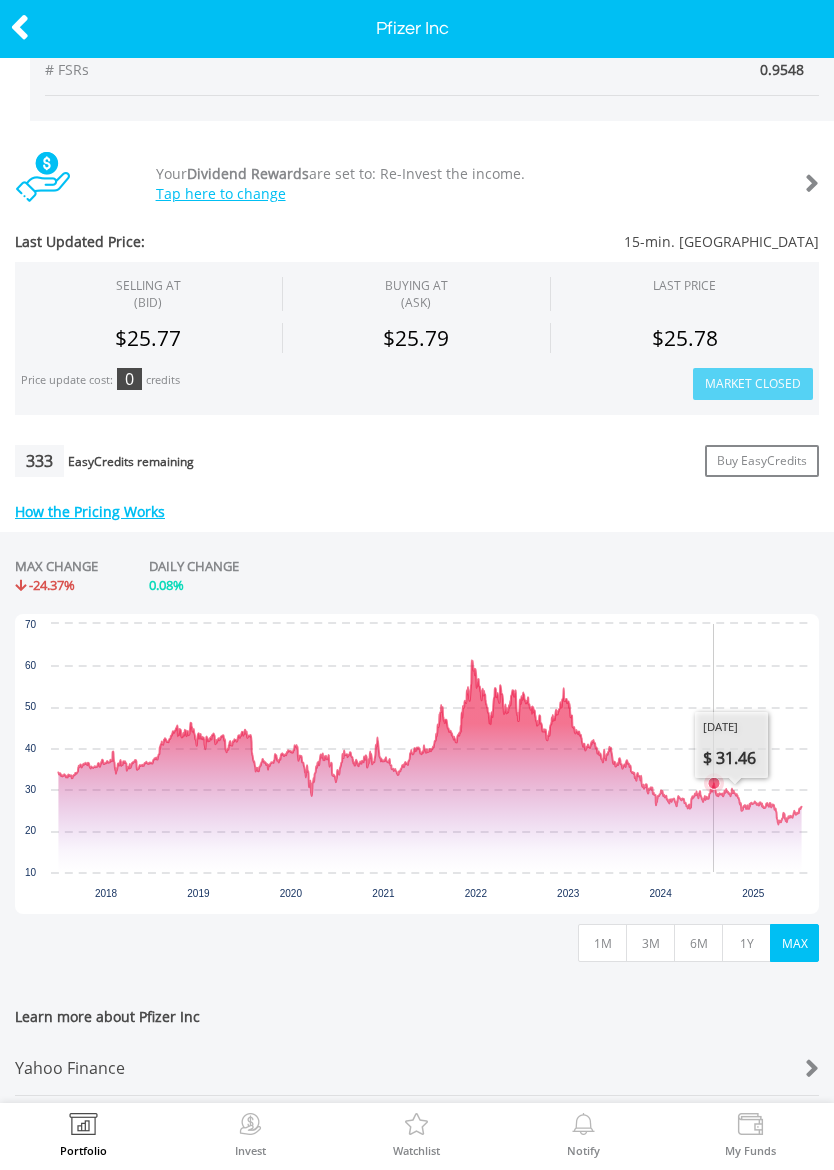 click 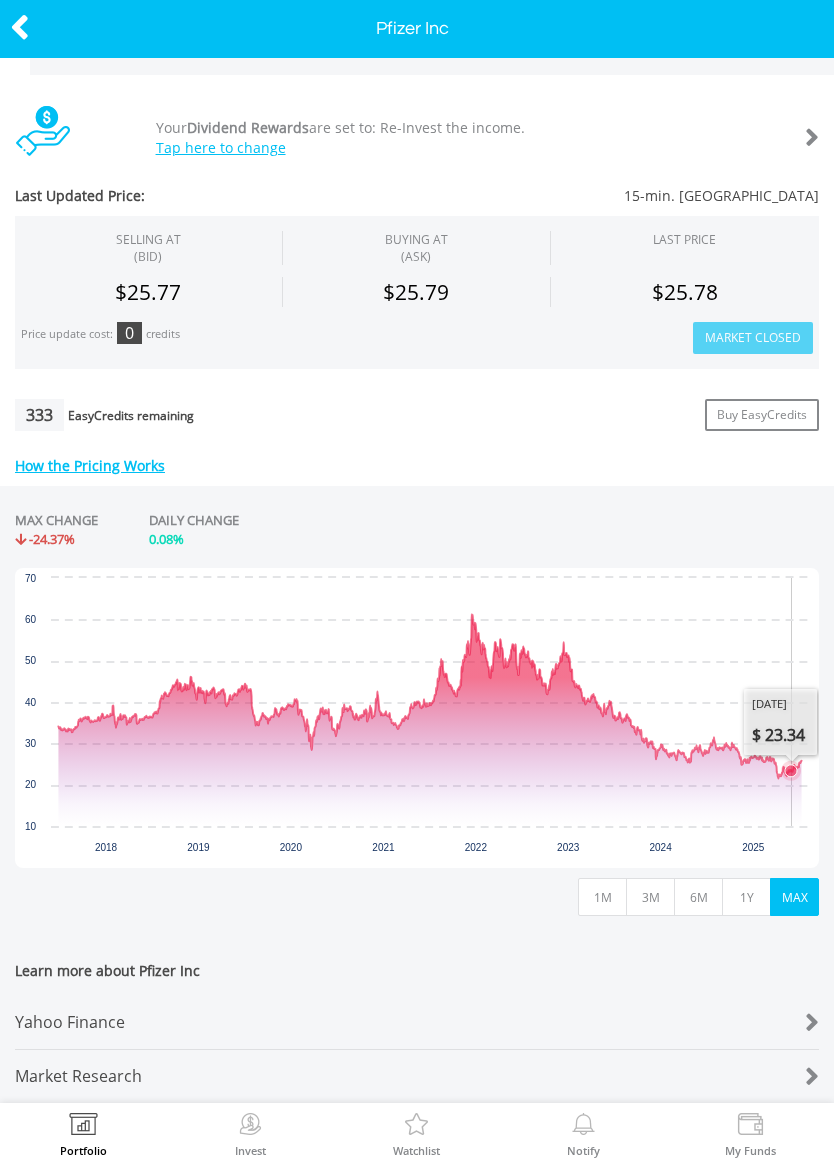 scroll, scrollTop: 517, scrollLeft: 0, axis: vertical 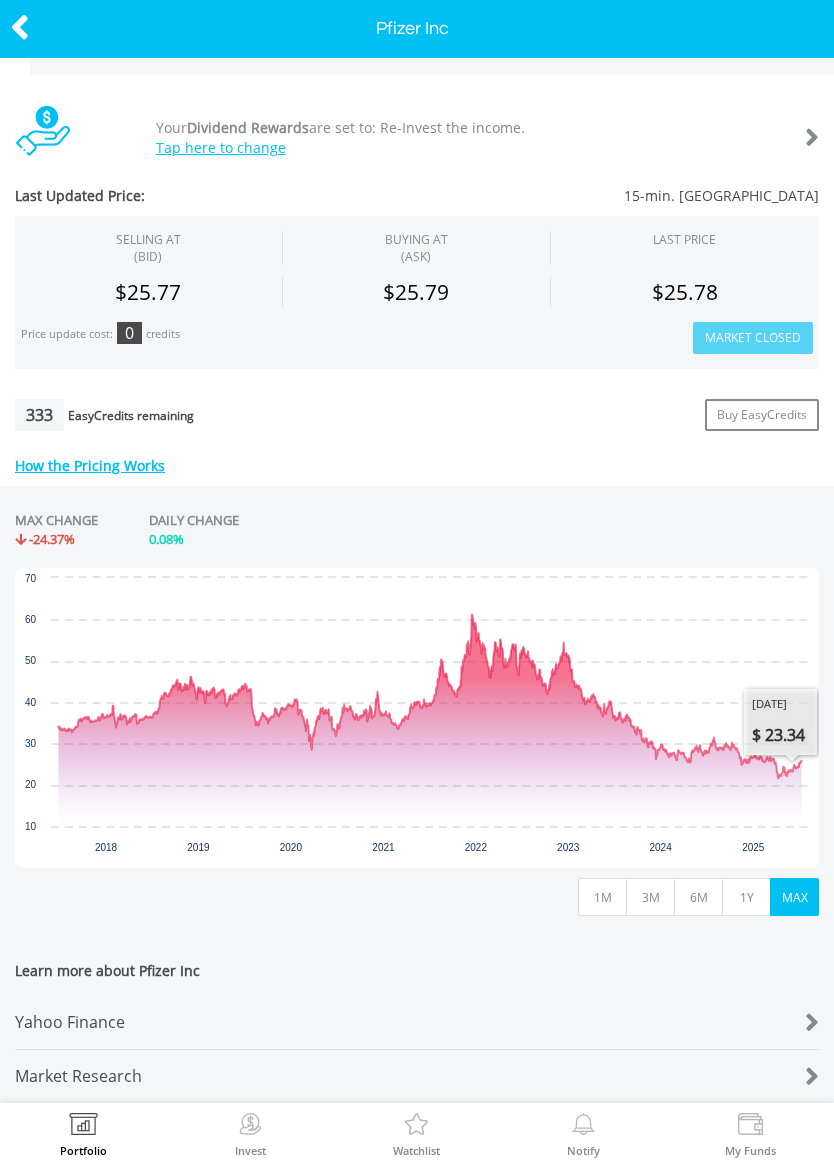 click at bounding box center (20, 27) 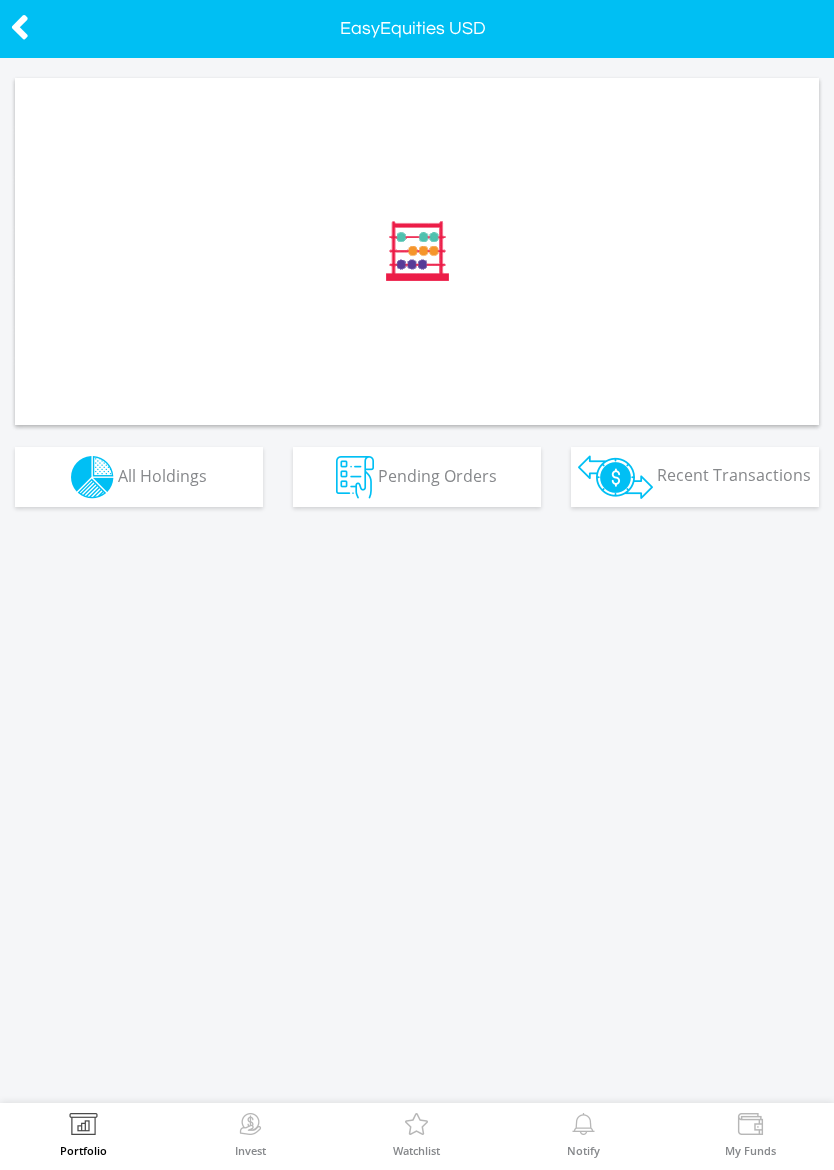scroll, scrollTop: 0, scrollLeft: 0, axis: both 